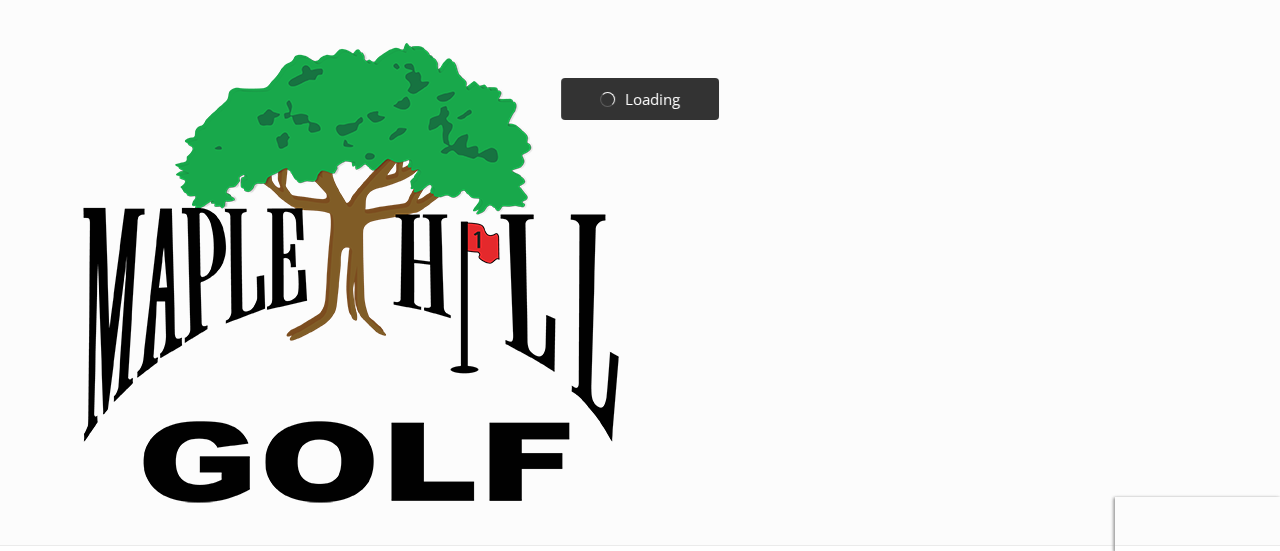 scroll, scrollTop: 0, scrollLeft: 0, axis: both 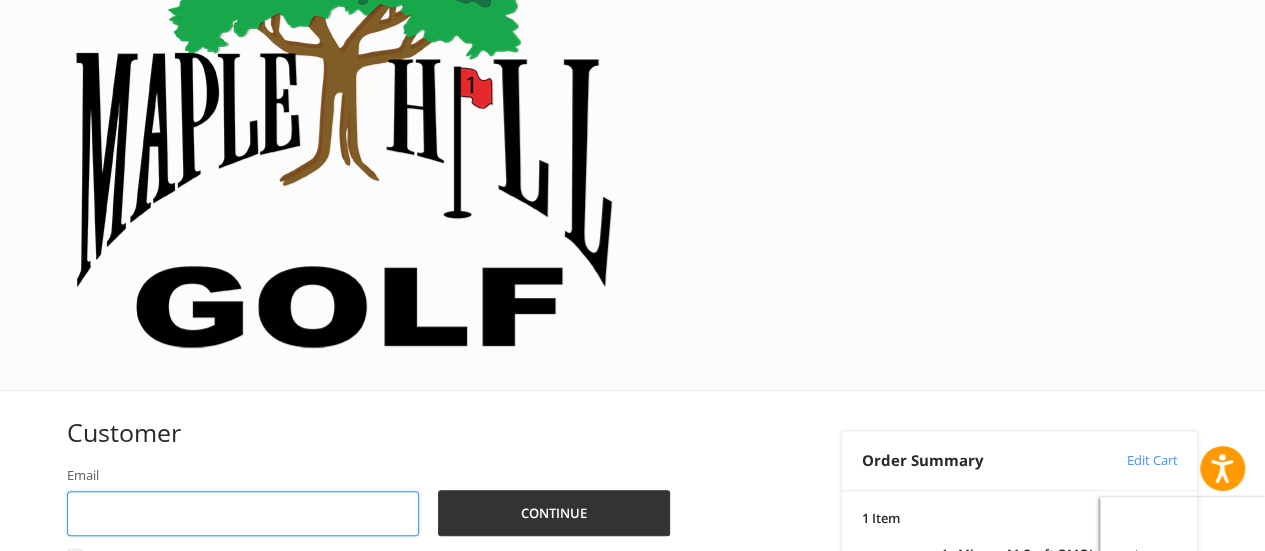 click on "Email" at bounding box center (243, 513) 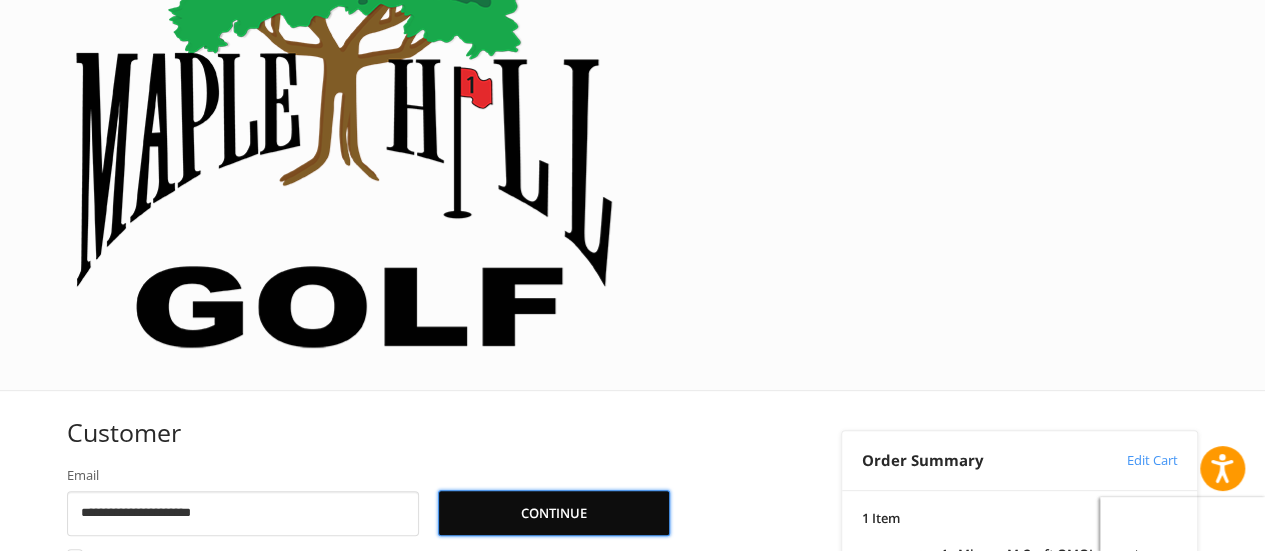 click on "Continue" at bounding box center (554, 513) 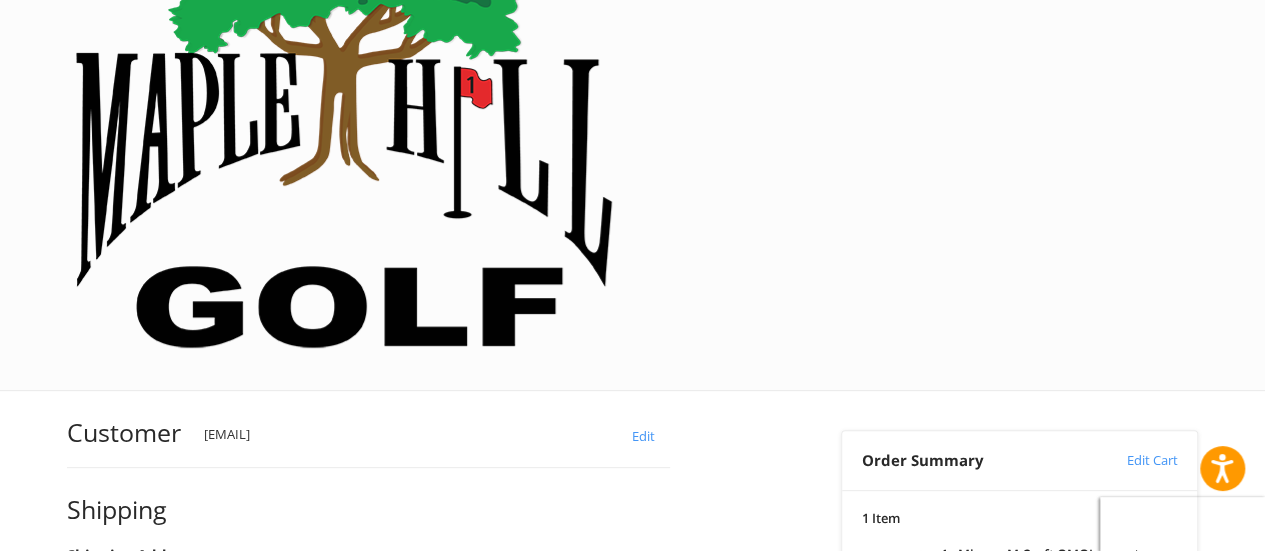 scroll, scrollTop: 126, scrollLeft: 0, axis: vertical 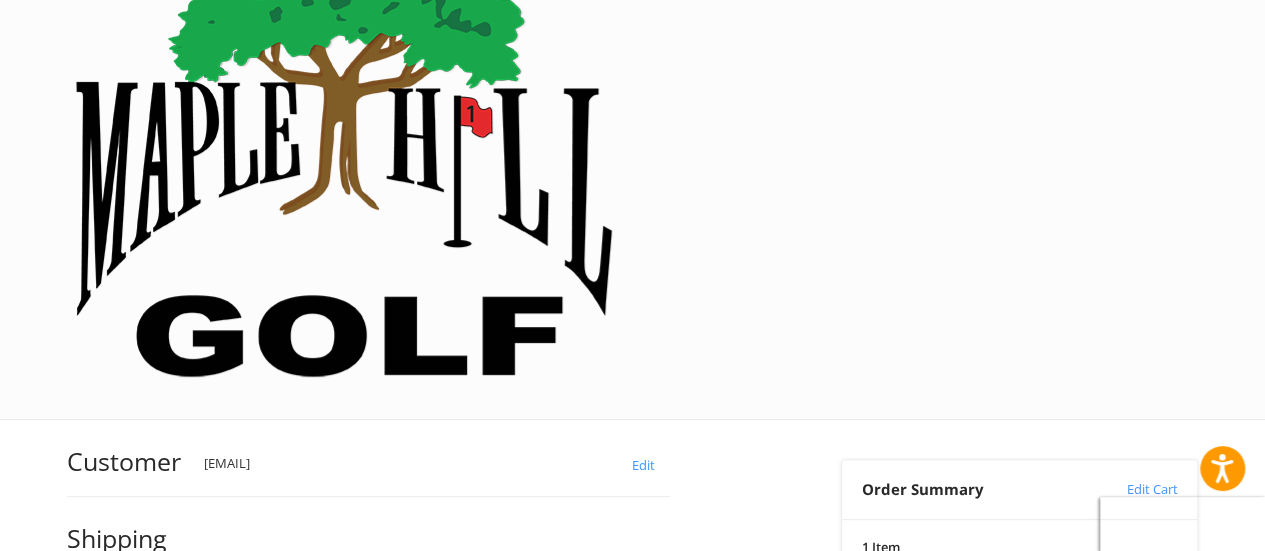 click on "First Name" at bounding box center (213, 651) 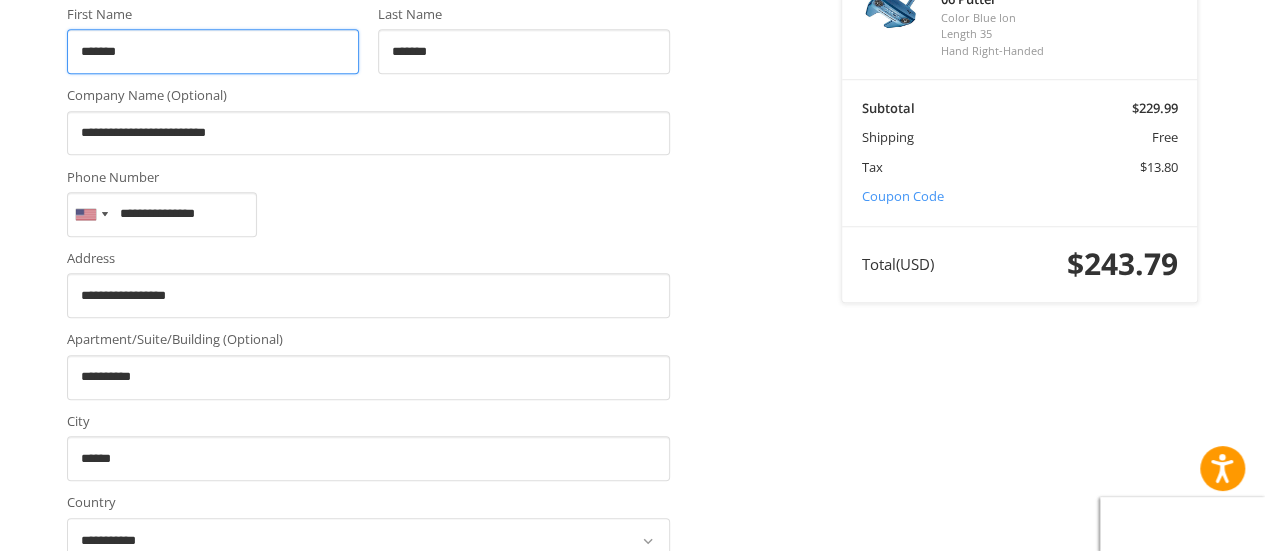 scroll, scrollTop: 826, scrollLeft: 0, axis: vertical 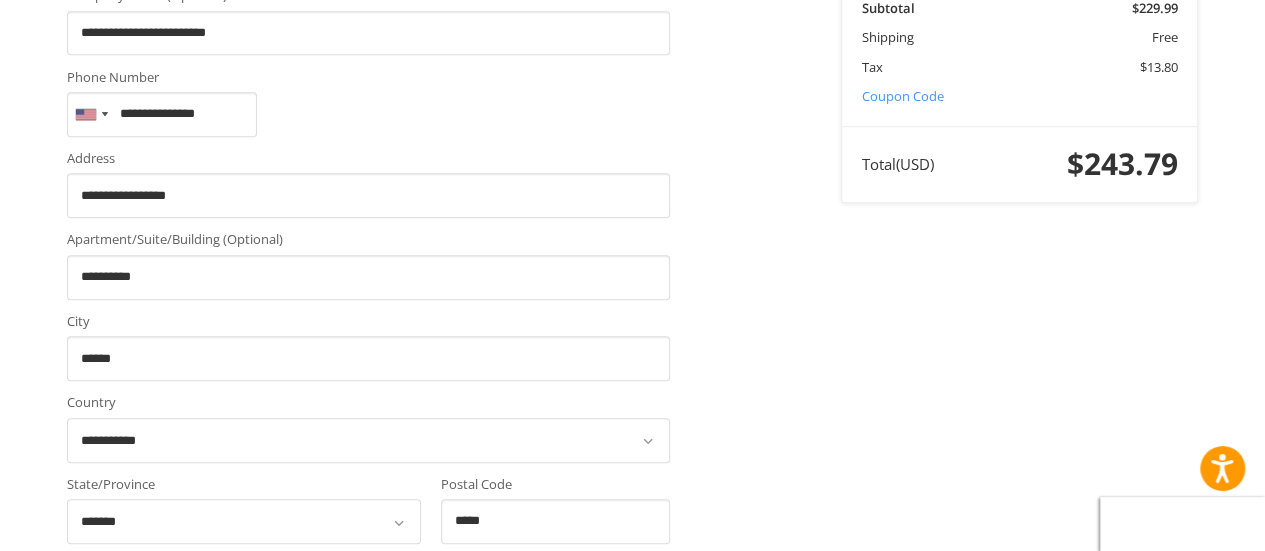 click on "My billing address is the same as my shipping address." at bounding box center [368, 717] 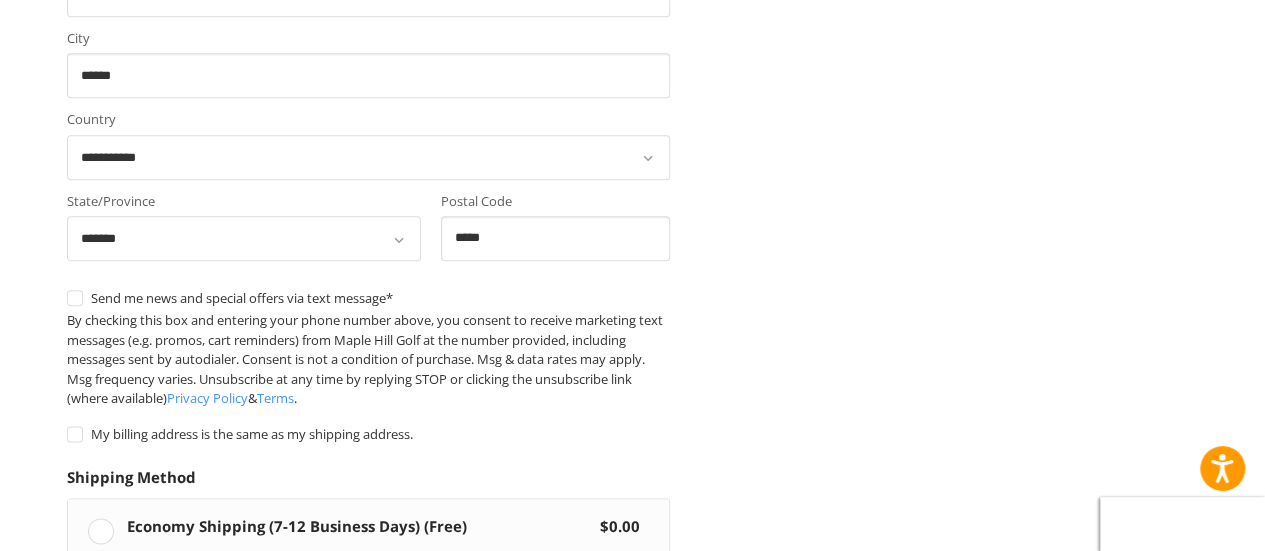 click on "Continue" at bounding box center [130, 730] 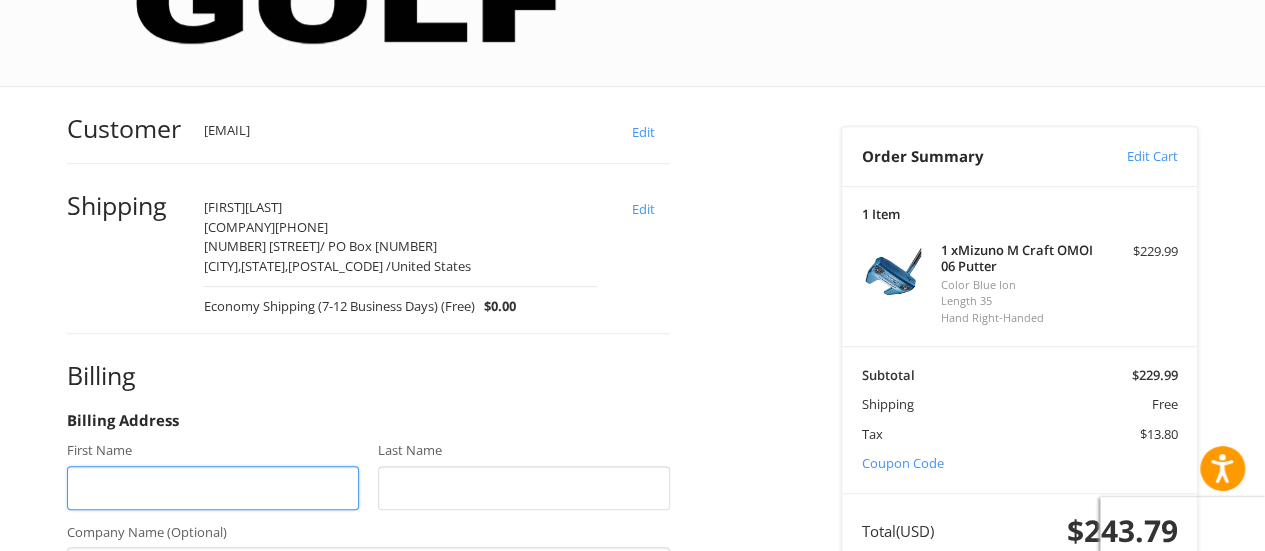 scroll, scrollTop: 476, scrollLeft: 0, axis: vertical 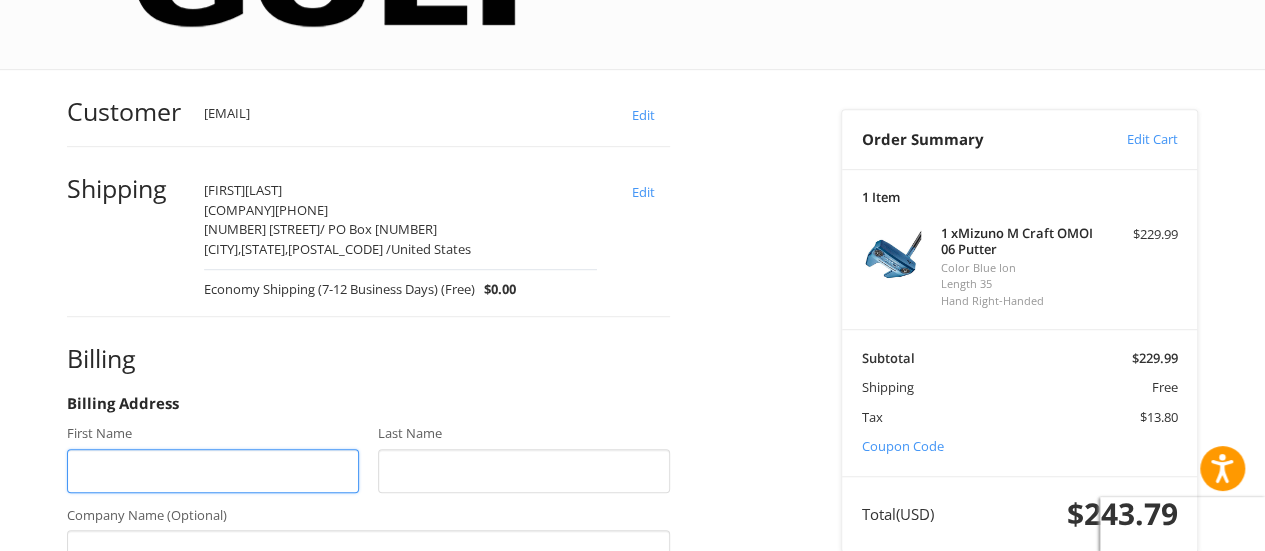 click on "First Name" at bounding box center (213, 471) 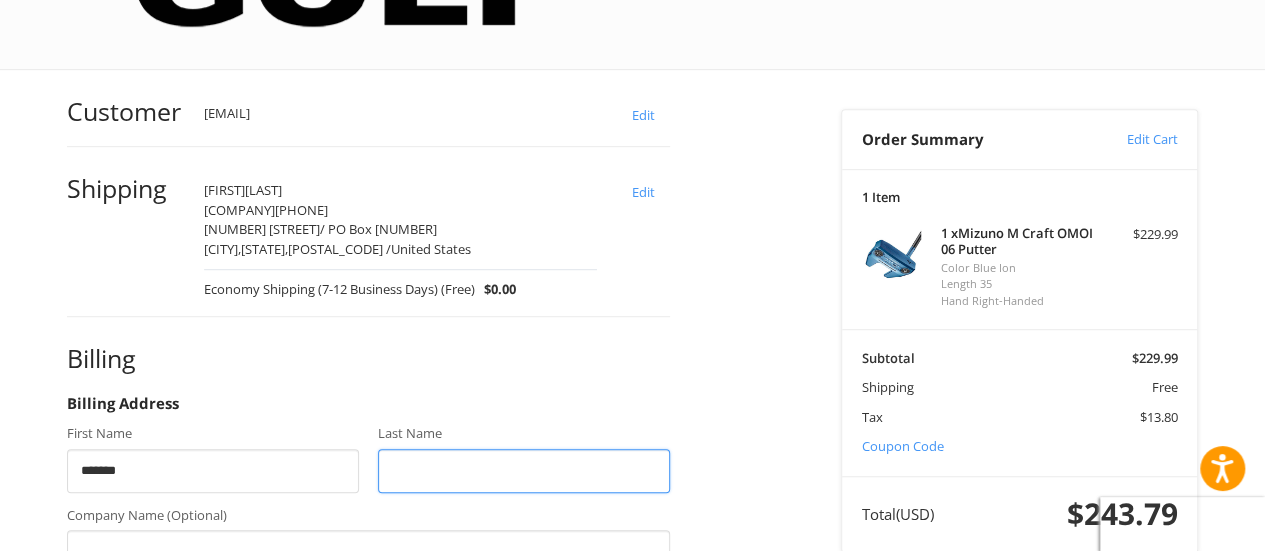 type on "*******" 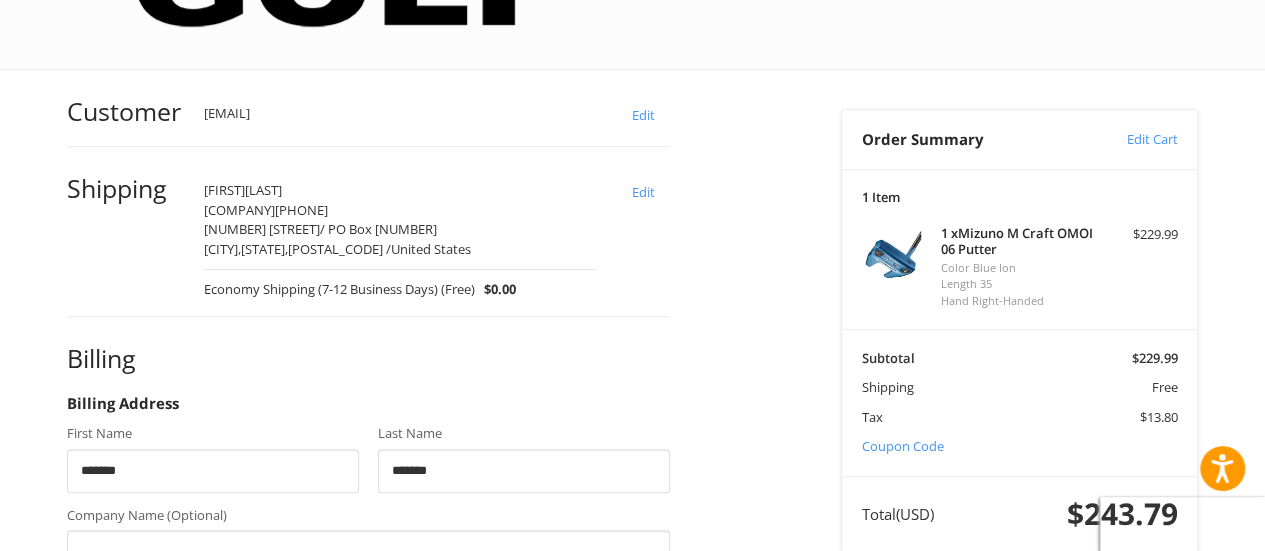 type on "**********" 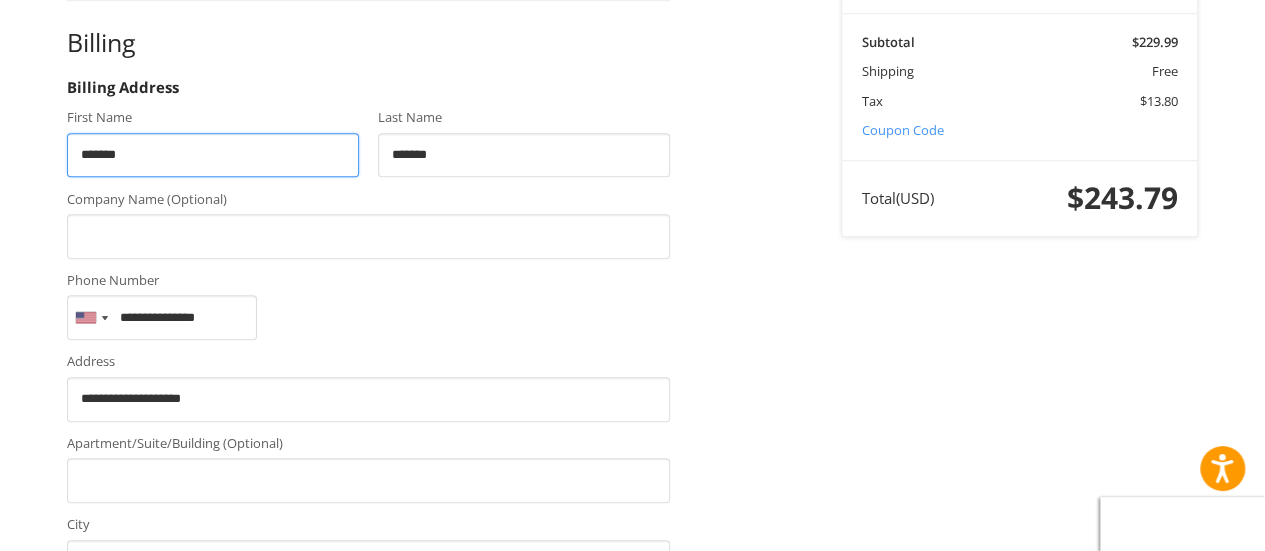 scroll, scrollTop: 794, scrollLeft: 0, axis: vertical 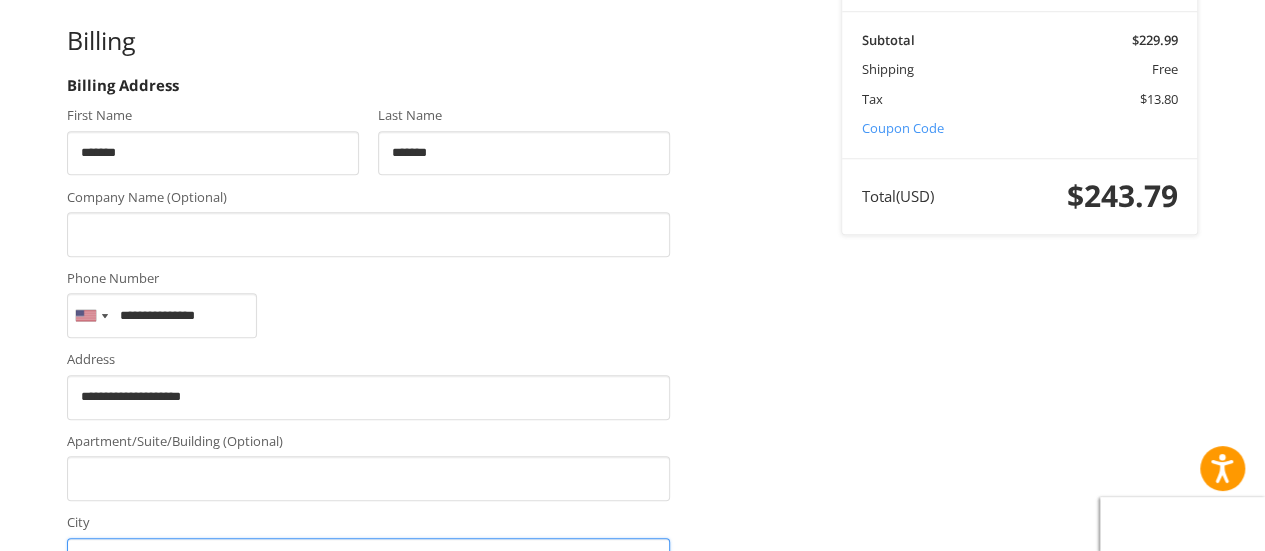 drag, startPoint x: 226, startPoint y: 162, endPoint x: 8, endPoint y: 158, distance: 218.0367 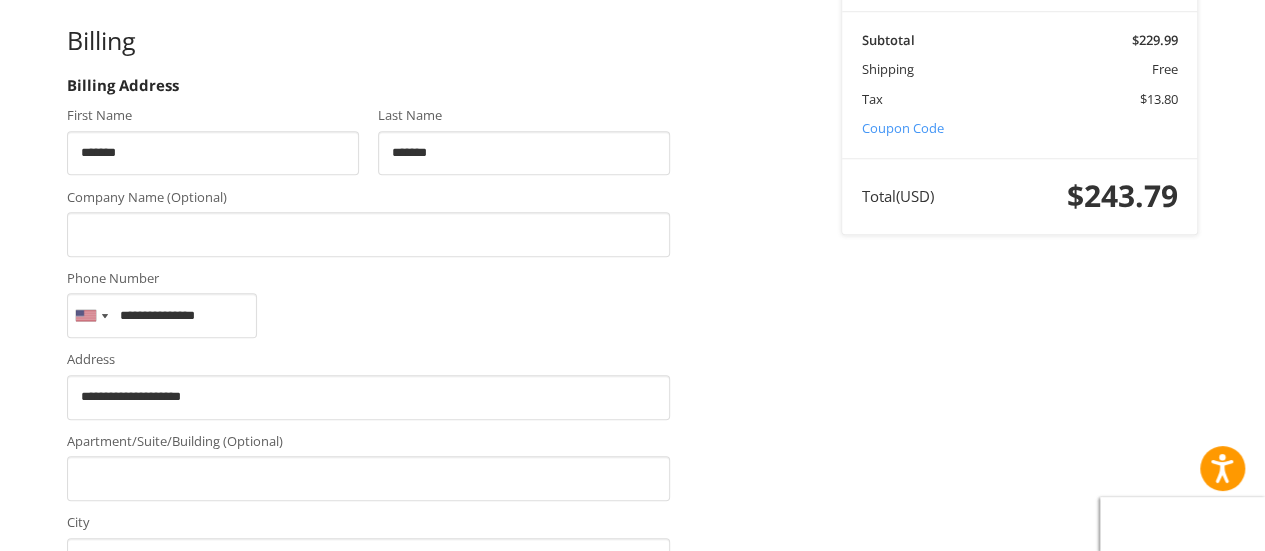 click on "Customer [EMAIL] Edit Shipping [FIRST] [LAST] [COMPANY]  [PHONE] [NUMBER] [STREET]   / PO Box [NUMBER] [CITY],  [STATE],  [POSTAL_CODE] /  [COUNTRY]  Economy Shipping (7-12 Business Days) (Free) $0.00 Edit Billing Billing Address First Name ******* Last Name ******* Company Name   (Optional) Phone Number [COUNTRY] +1 Afghanistan (‫افغانستان‬‎) +93 Albania (Shqipëri) +355 Algeria (‫الجزائر‬‎) +213 American Samoa +1 Andorra +376 Angola +244 Anguilla +1 Antigua and Barbuda +1 Argentina +54 Armenia (Հայաստան) +374 Aruba +297 Ascension Island +247 Australia +61 Austria (Österreich) +43 Azerbaijan (Azərbaycan) +994 Bahamas +1 Bahrain (‫البحرين‬‎) +973 Bangladesh (বাংলাদেশ) +880 Barbados +1 Belarus (Беларусь) +375 Belgium (België) +32 Belize +501 Benin (Bénin) +229 Bermuda +1 Bhutan (འབྲུག) +975 Bolivia +591 Bosnia and Herzegovina (Босна и Херцеговина) +387 Botswana +267 +55" at bounding box center (633, 350) 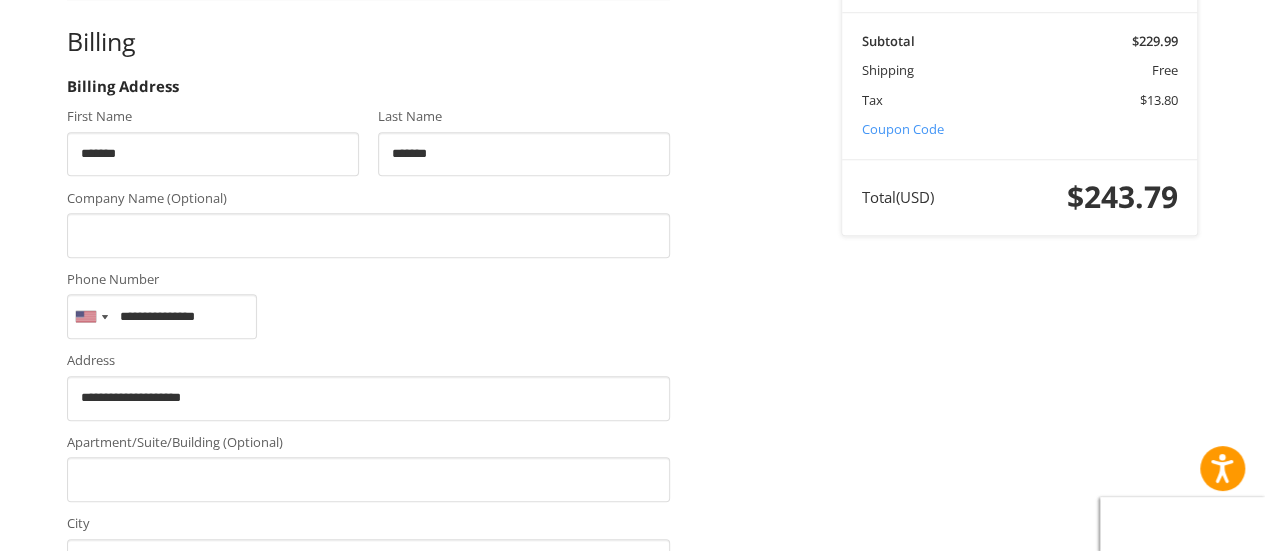 click on "Continue" at bounding box center (130, 806) 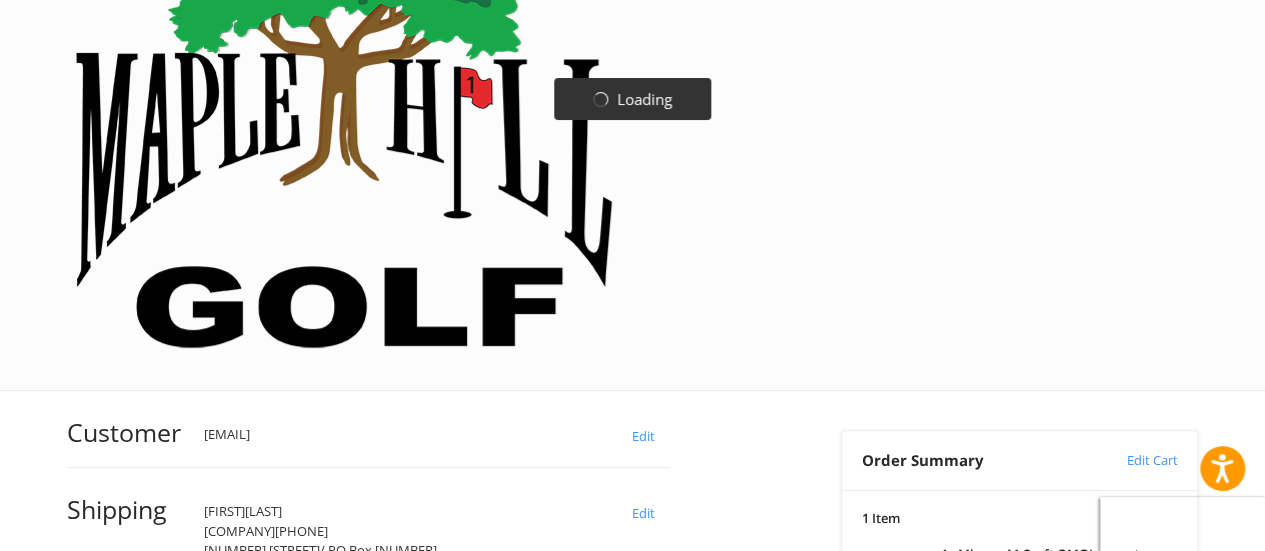 scroll, scrollTop: 258, scrollLeft: 0, axis: vertical 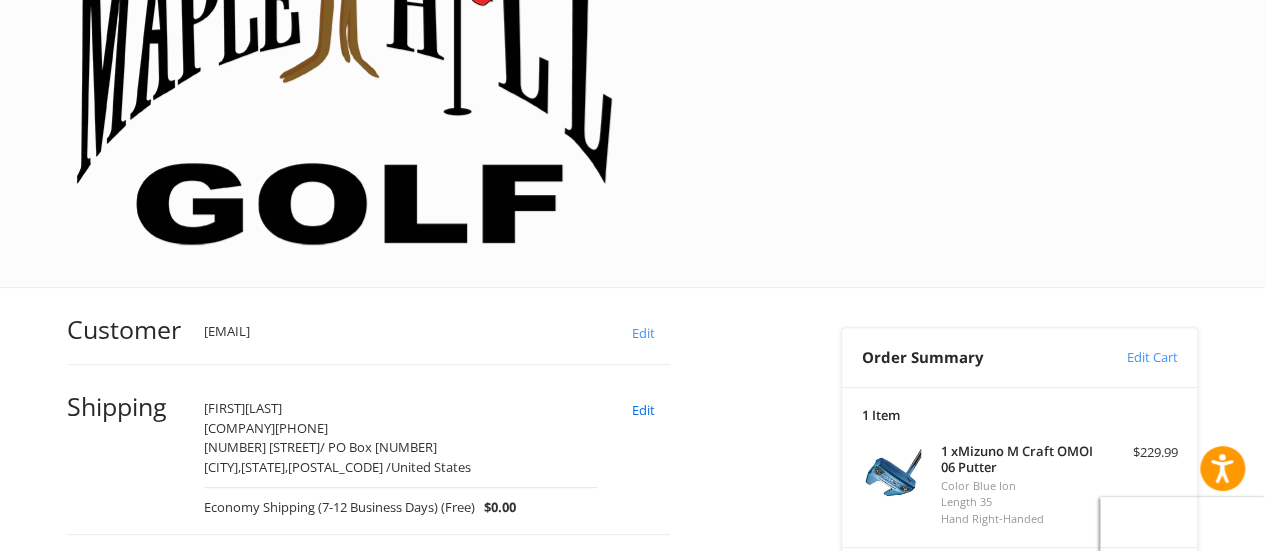 click on "Edit" at bounding box center (643, 409) 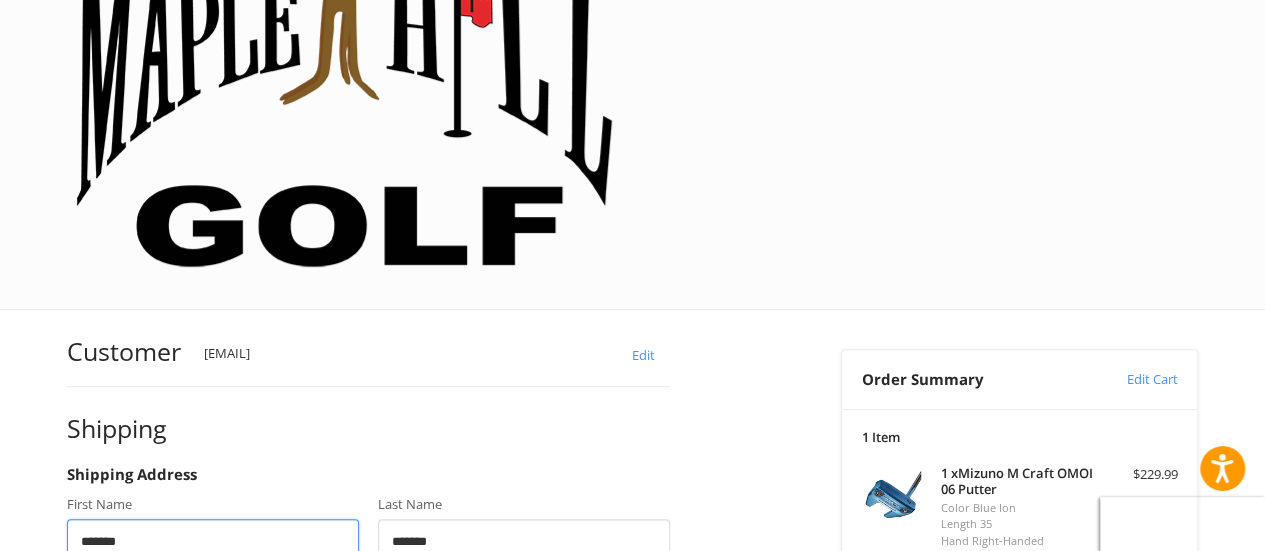 scroll, scrollTop: 236, scrollLeft: 0, axis: vertical 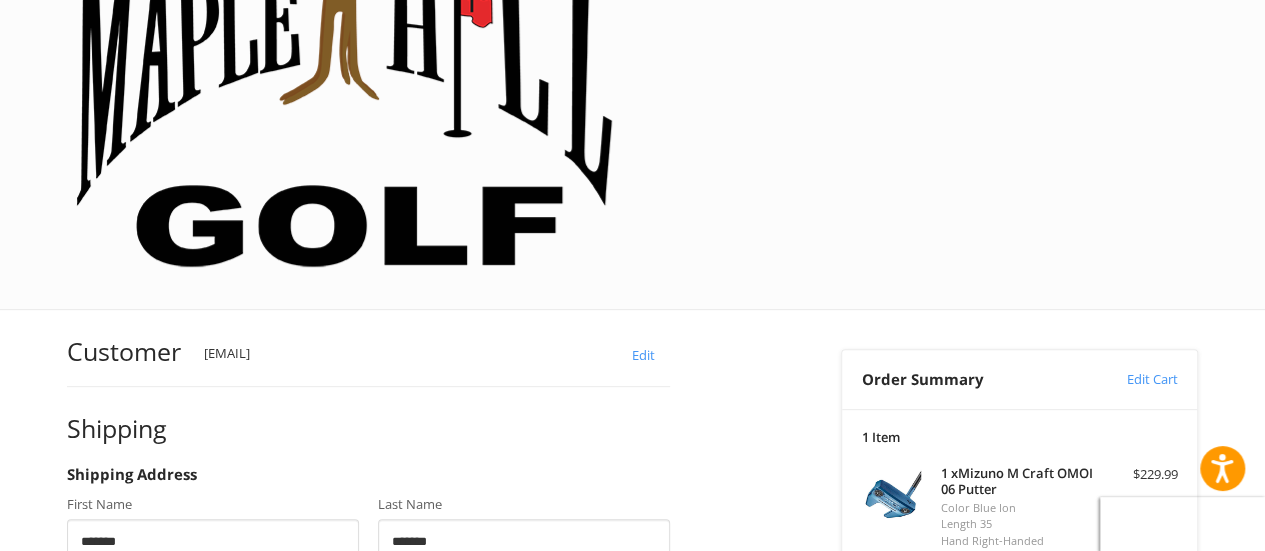 drag, startPoint x: 182, startPoint y: 485, endPoint x: 0, endPoint y: 462, distance: 183.44754 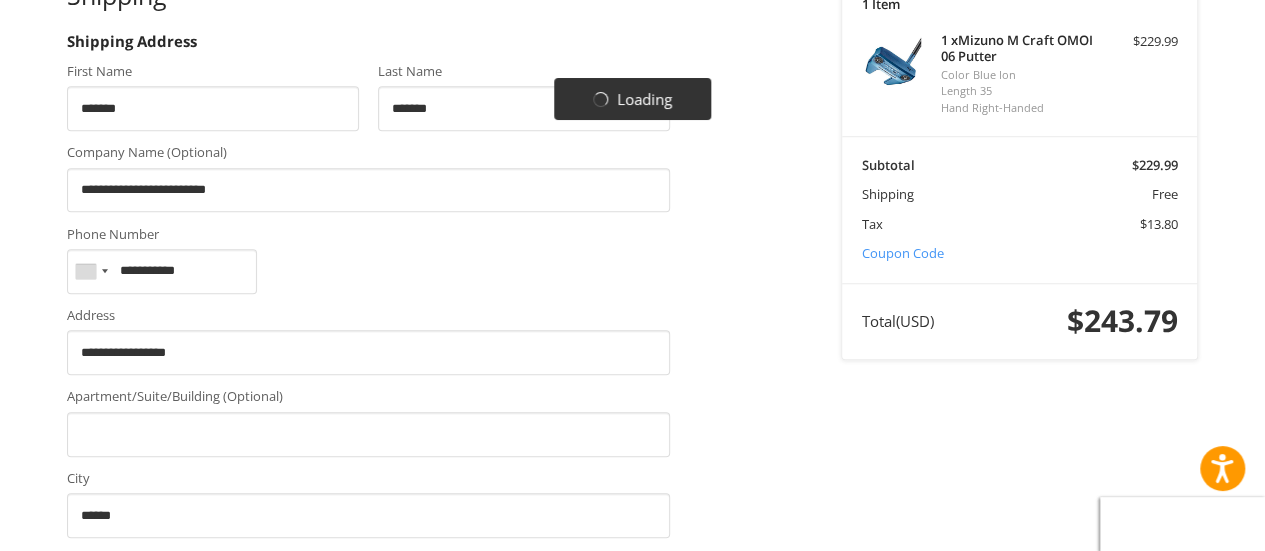 scroll, scrollTop: 836, scrollLeft: 0, axis: vertical 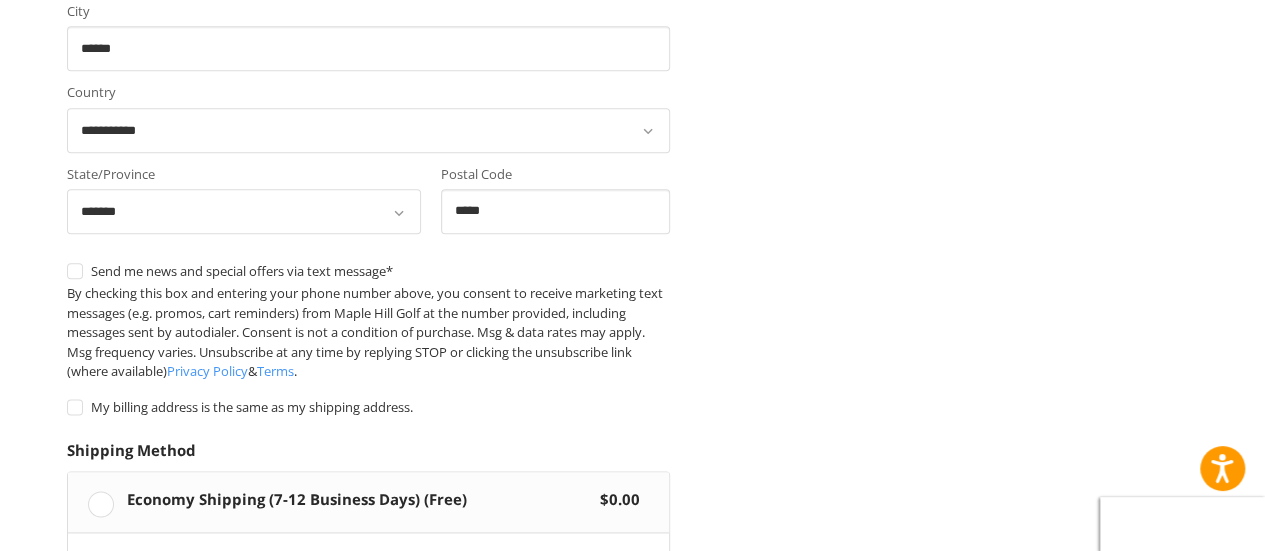 click on "Continue" at bounding box center (130, 703) 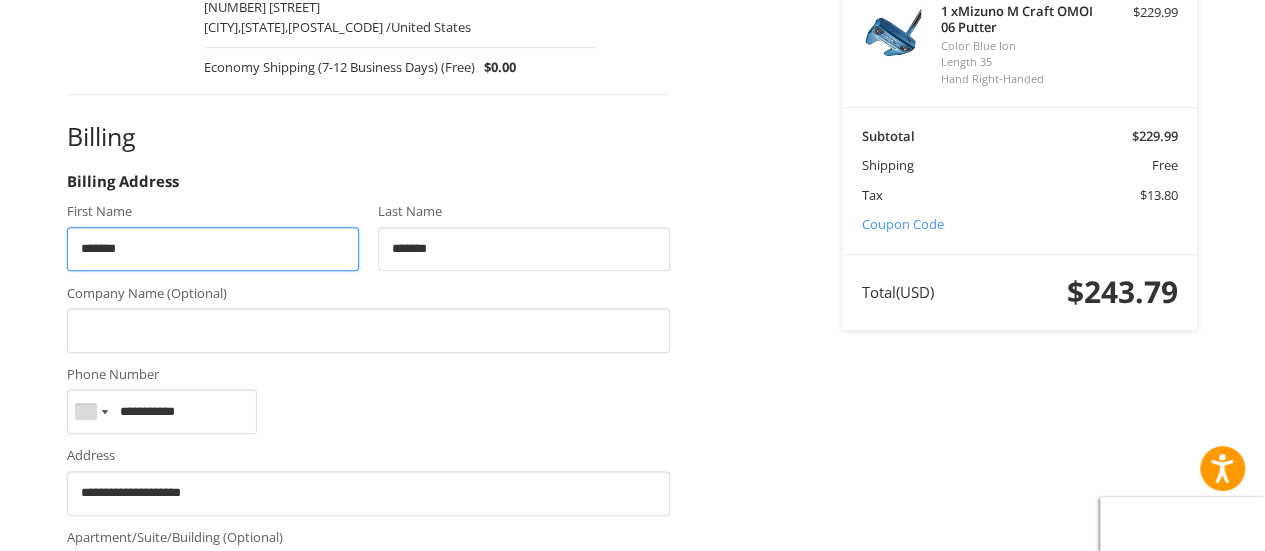 scroll, scrollTop: 704, scrollLeft: 0, axis: vertical 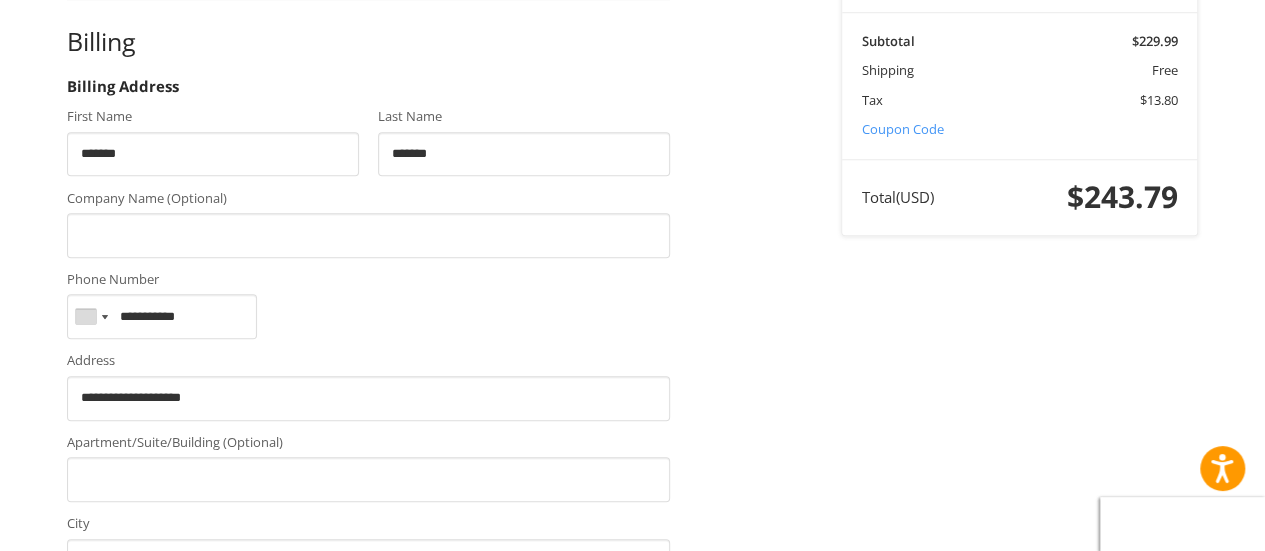 click on "Continue" at bounding box center [130, 806] 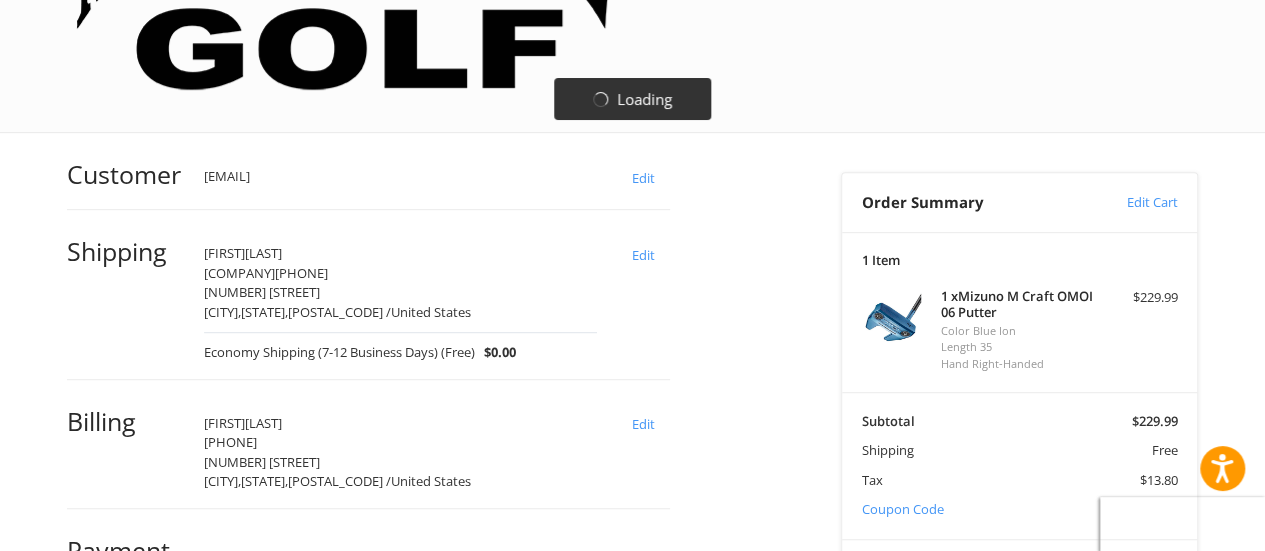 scroll, scrollTop: 423, scrollLeft: 0, axis: vertical 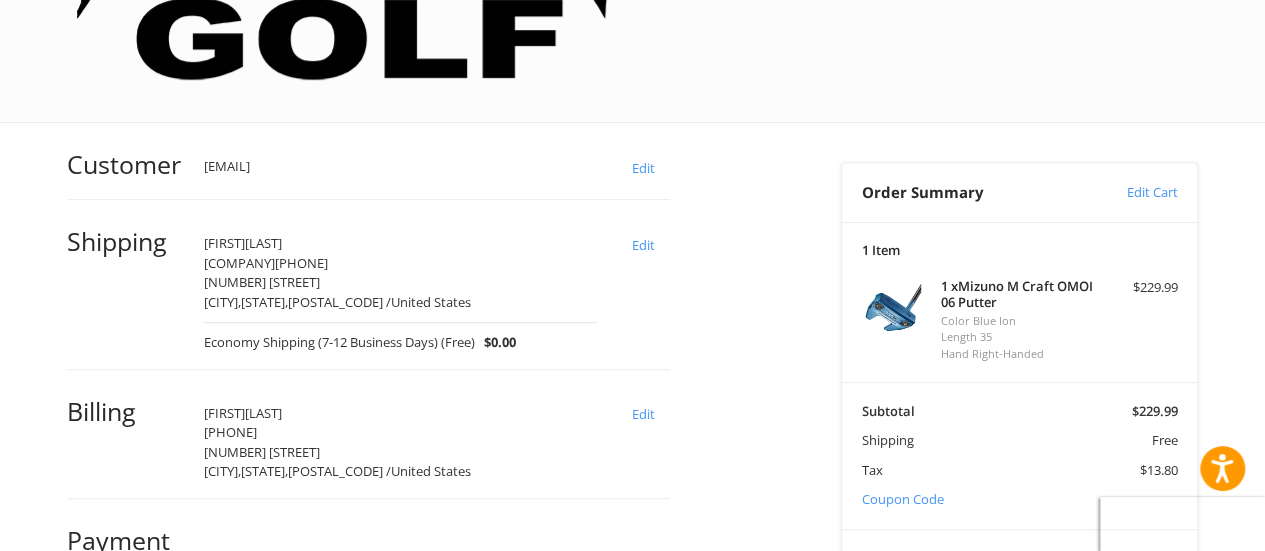 click on "Customer [EMAIL] Edit Shipping [FIRST] [LAST] [COMPANY]  [PHONE] [NUMBER] [STREET] [CITY],  [STATE],  [POSTAL_CODE] /  [COUNTRY]  Edit Billing [FIRST] [LAST]   [PHONE] [NUMBER] [STREET] [CITY],  [STATE],  [POSTAL_CODE] /  [COUNTRY]  Edit Payment Payment Methods Authorize.net Authorize.net Visa Master Amex Discover Diners Club JCB Credit card Credit Card Number Expiration Name on Card CVV Pay Later Redeemable Payments Coupon Code Place Order" at bounding box center (439, 659) 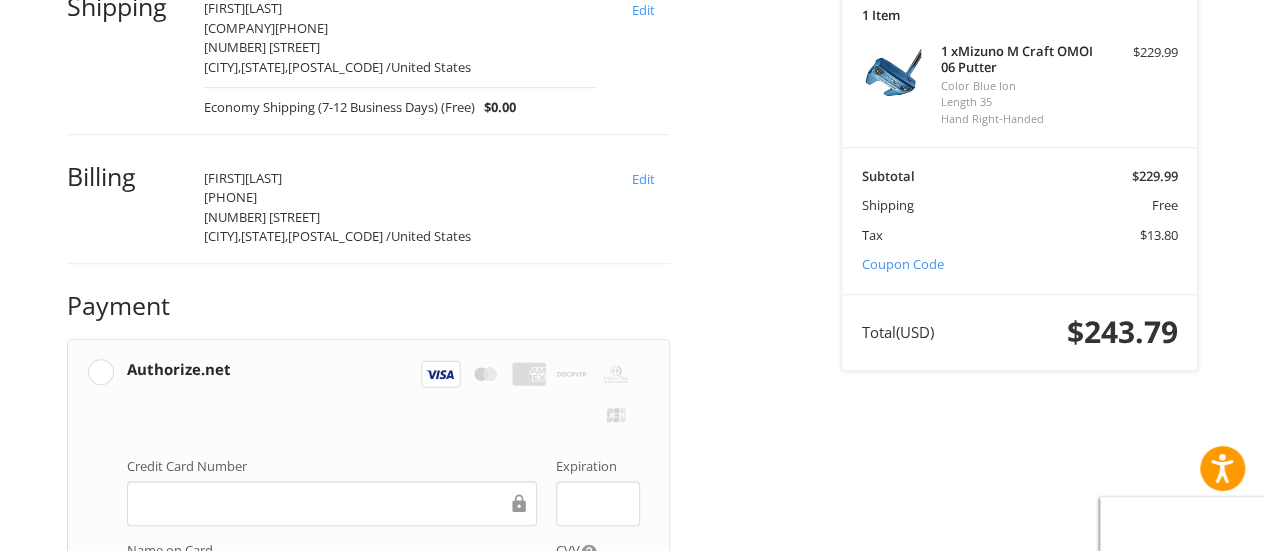 scroll, scrollTop: 657, scrollLeft: 0, axis: vertical 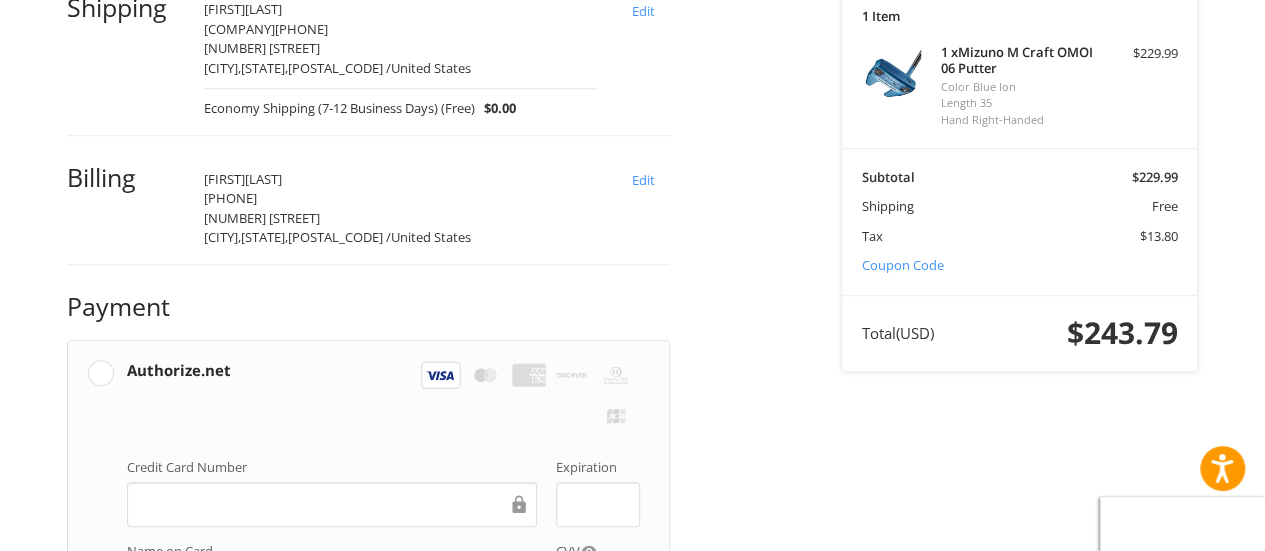click on "Place Order" at bounding box center [368, 908] 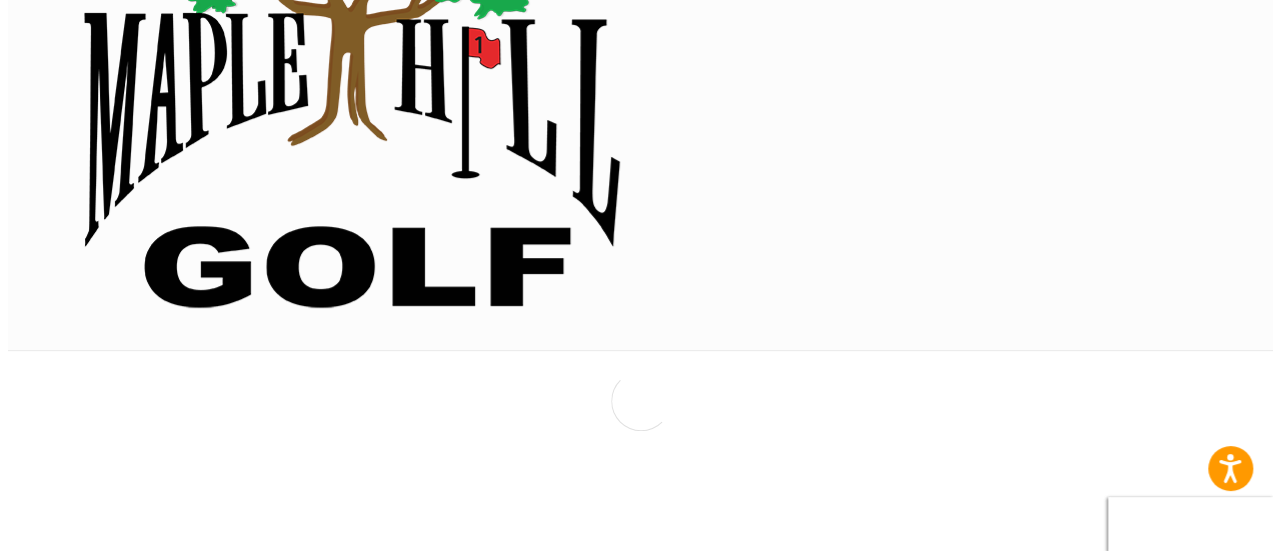 scroll, scrollTop: 0, scrollLeft: 0, axis: both 